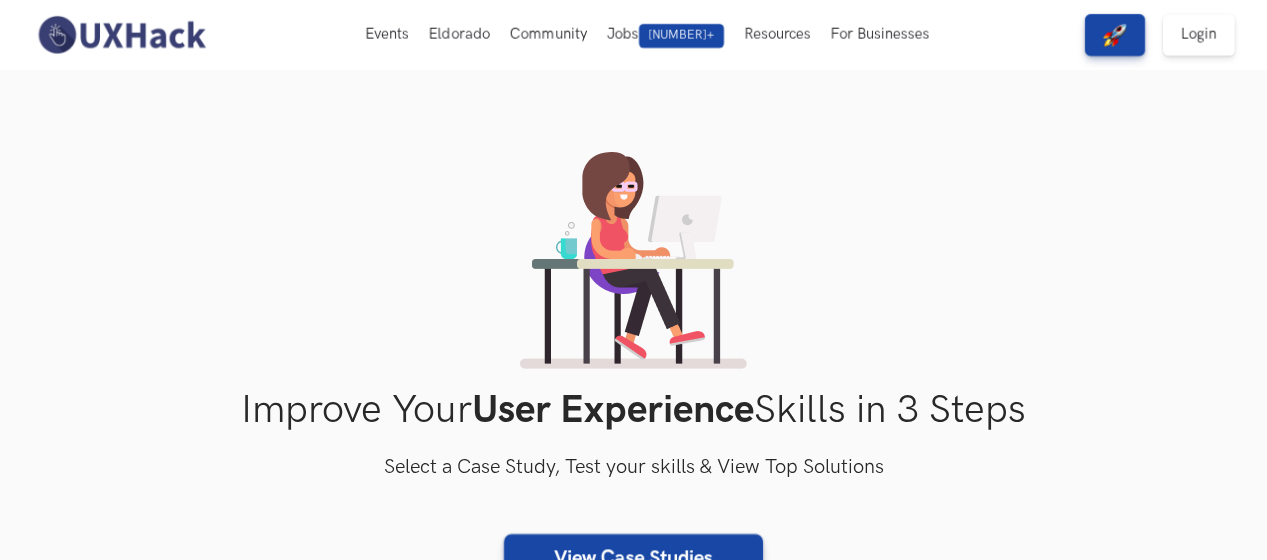 scroll, scrollTop: 0, scrollLeft: 0, axis: both 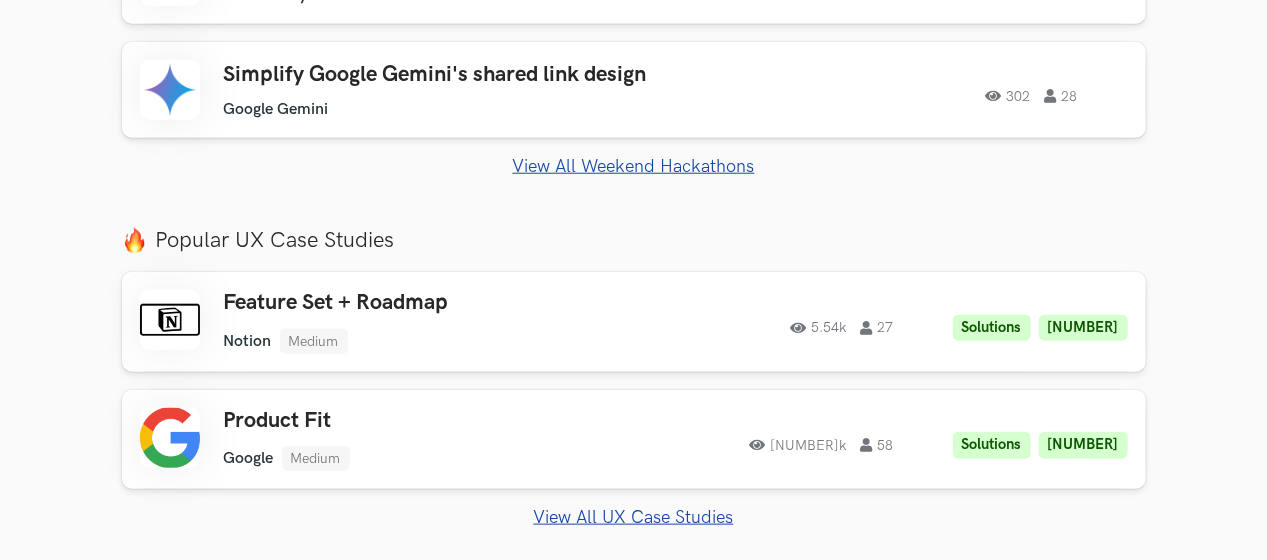 click on "View All Weekend Hackathons" at bounding box center [634, 166] 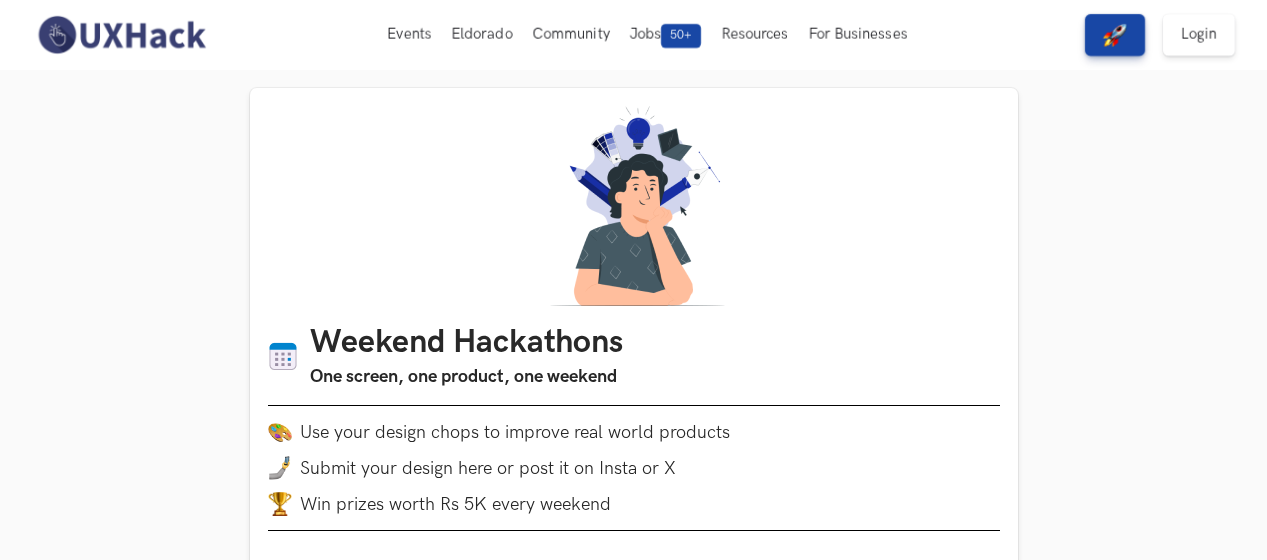 scroll, scrollTop: 338, scrollLeft: 0, axis: vertical 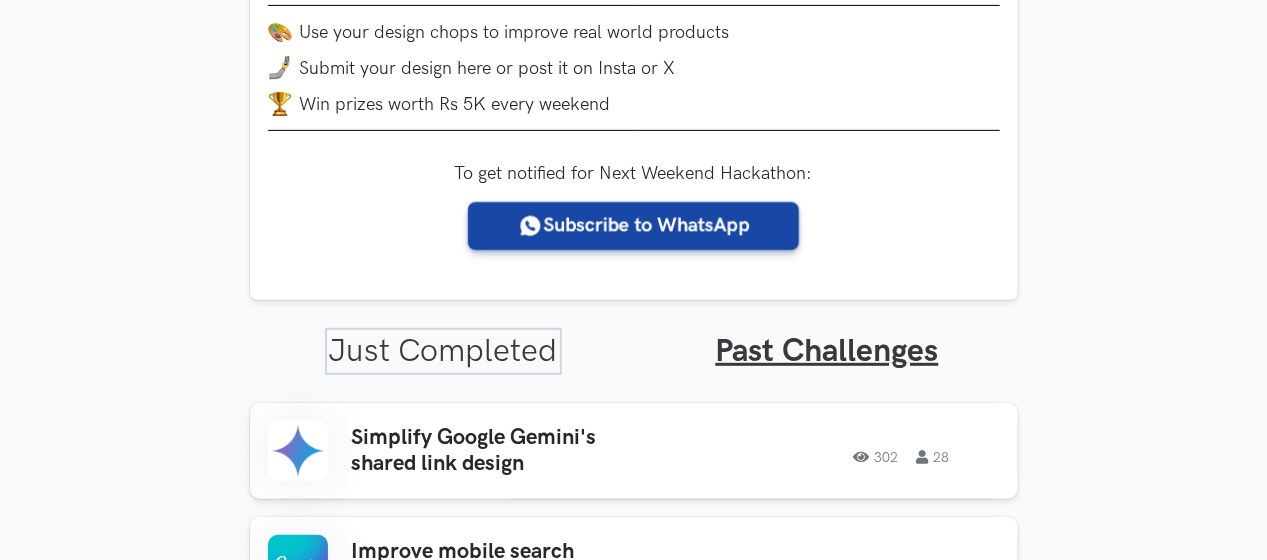 click on "Just Completed" at bounding box center (443, 351) 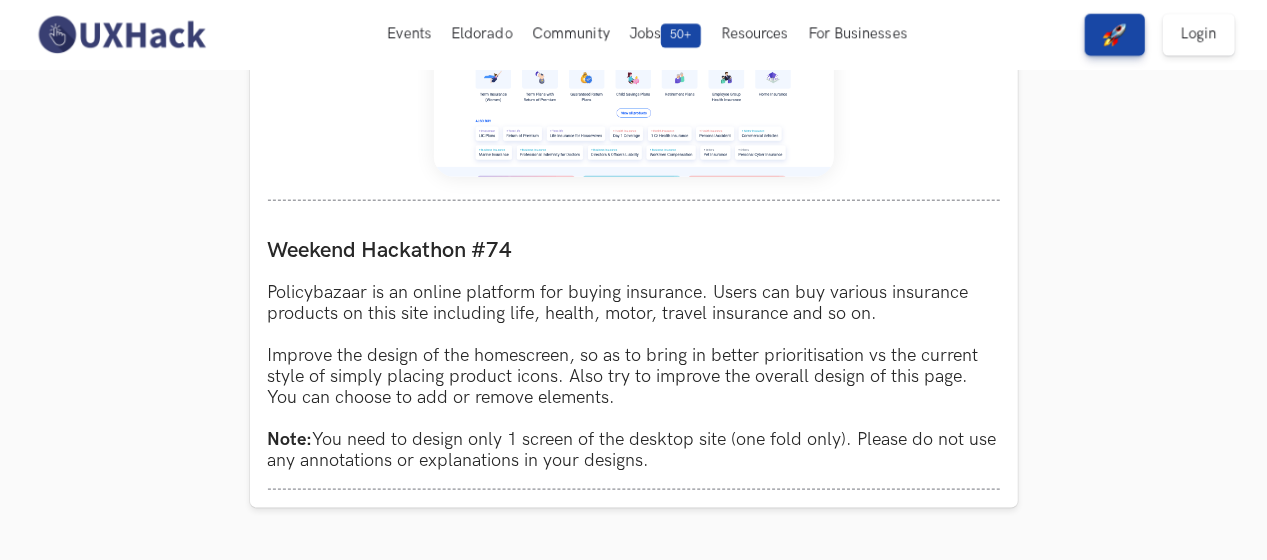 scroll, scrollTop: 1000, scrollLeft: 0, axis: vertical 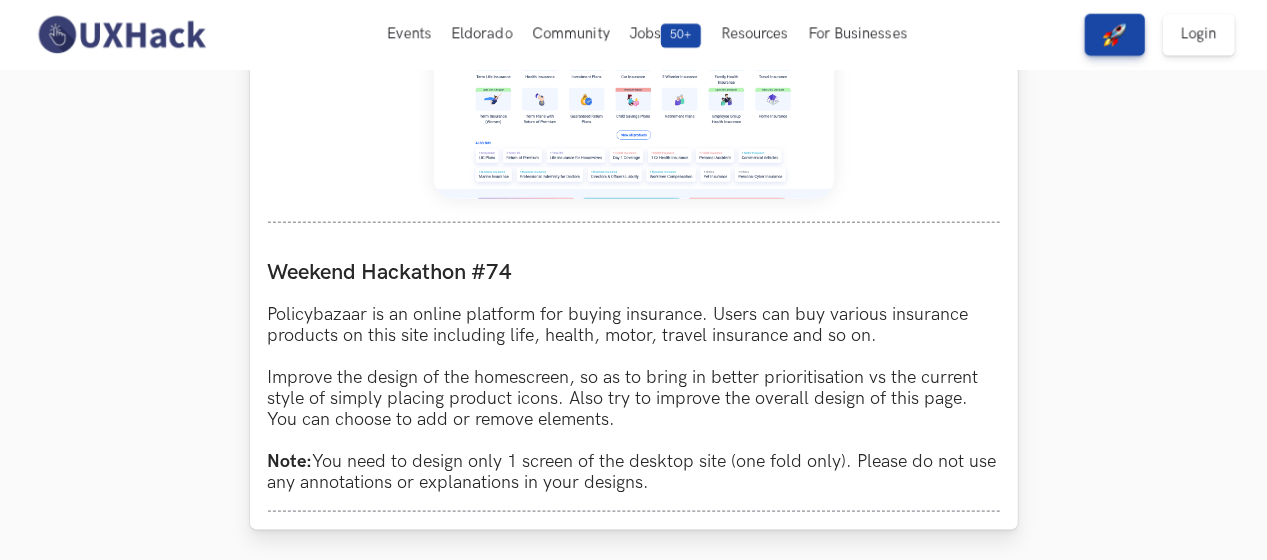 click at bounding box center [634, 74] 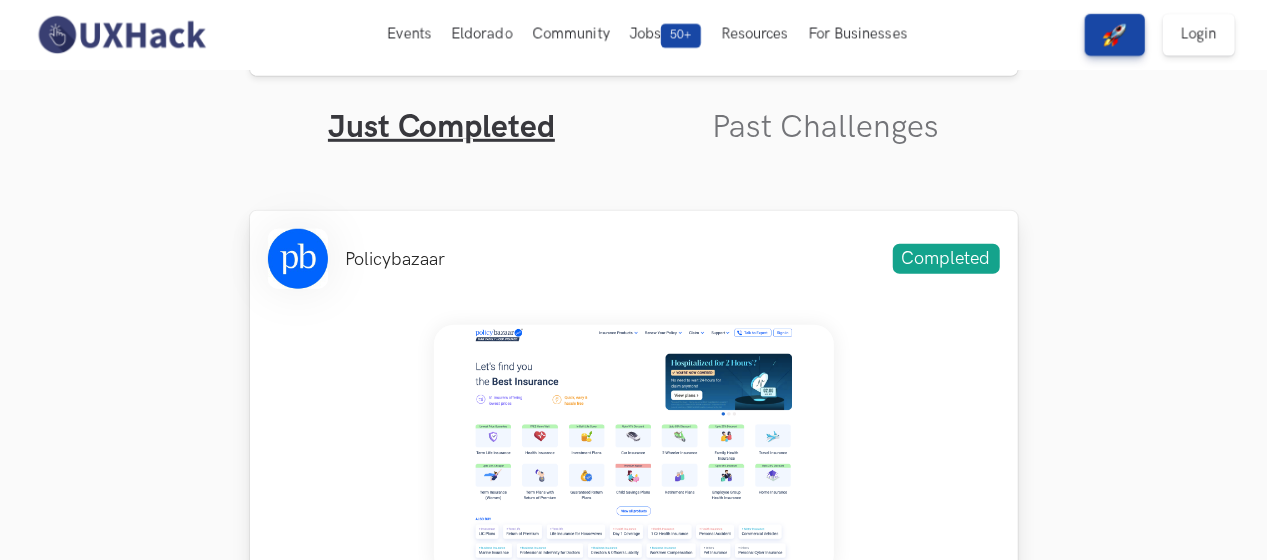 scroll, scrollTop: 600, scrollLeft: 0, axis: vertical 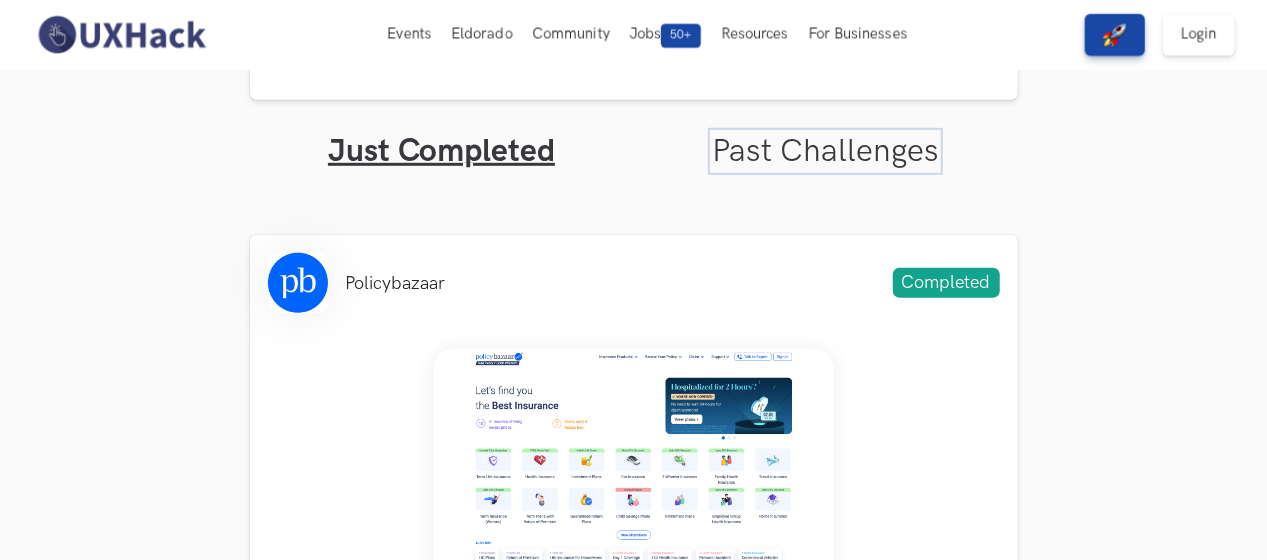 click on "Past Challenges" at bounding box center [825, 151] 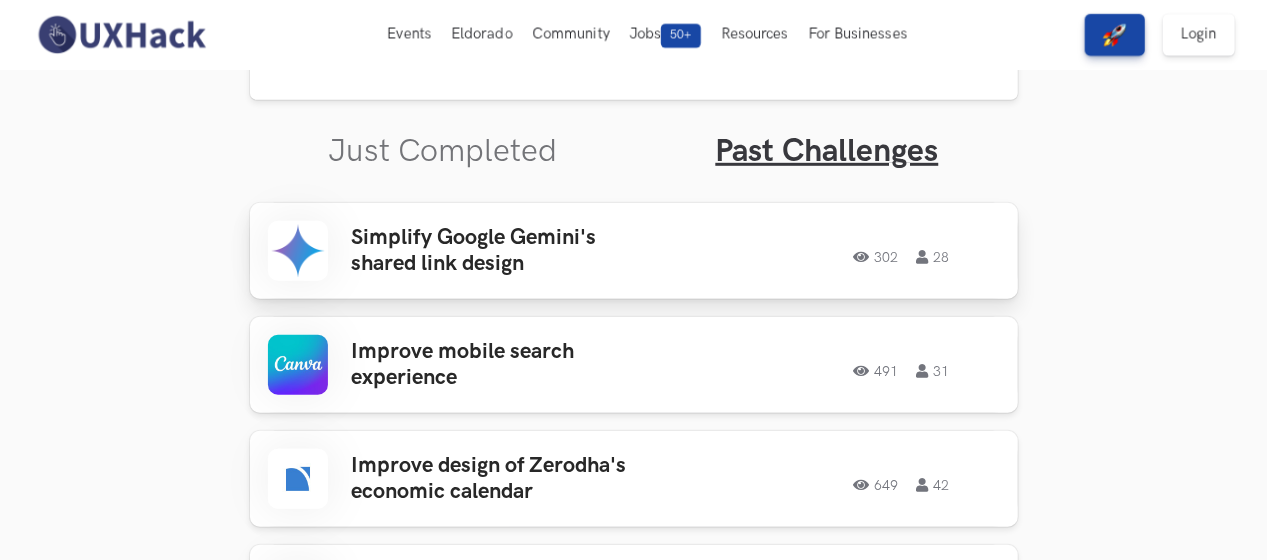 click on "Simplify Google Gemini's shared link design" at bounding box center (508, 251) 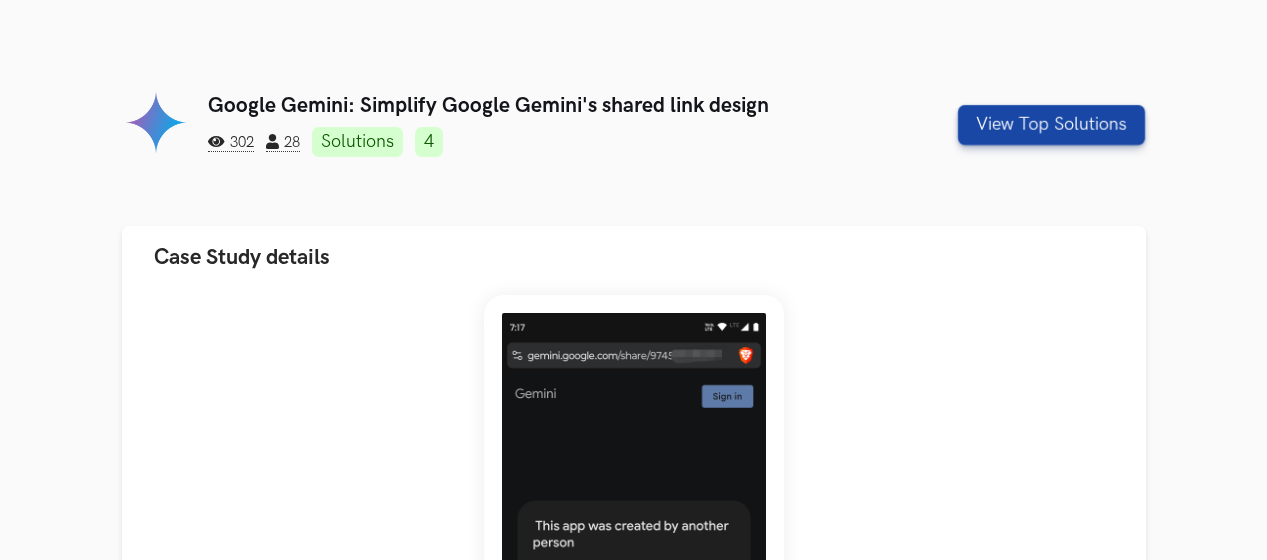 scroll, scrollTop: 300, scrollLeft: 0, axis: vertical 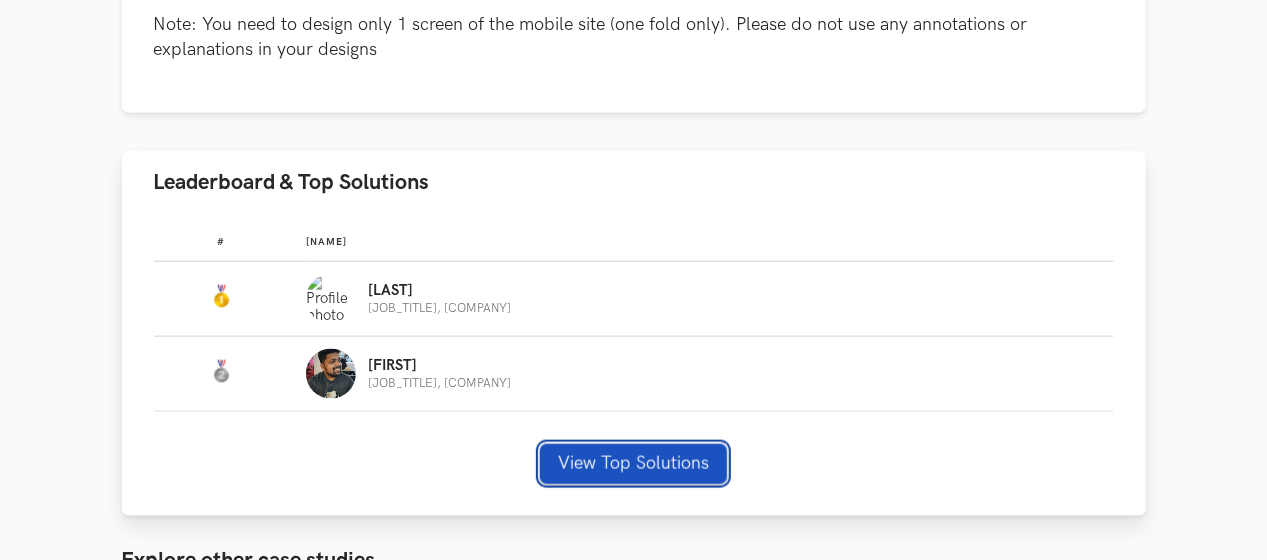 click on "View Top Solutions" at bounding box center [633, 464] 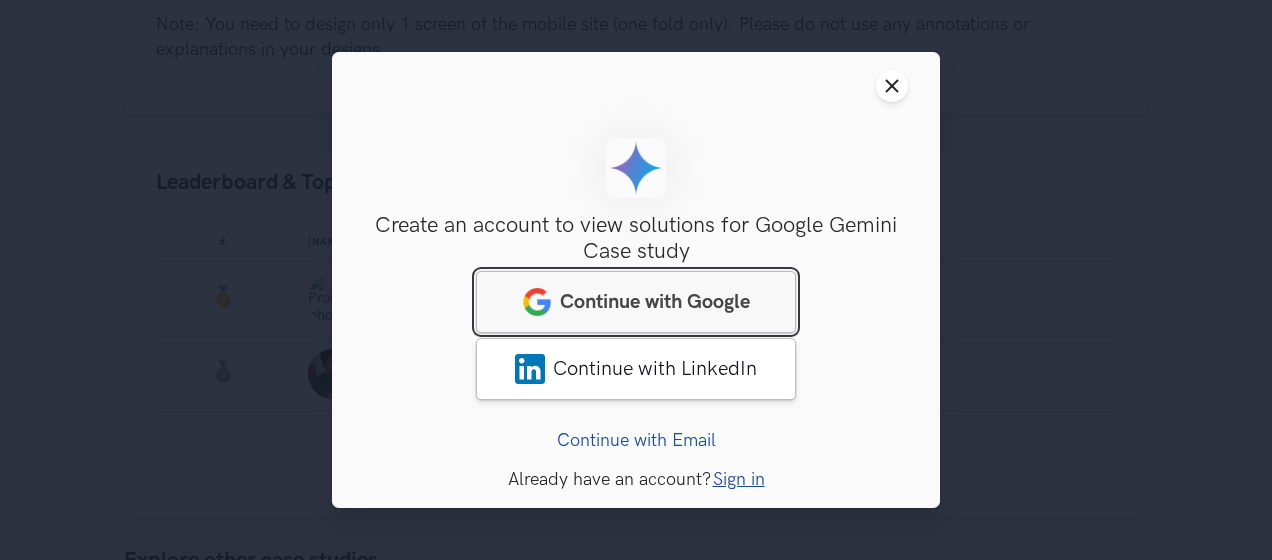 click on "Continue with Google" at bounding box center (655, 302) 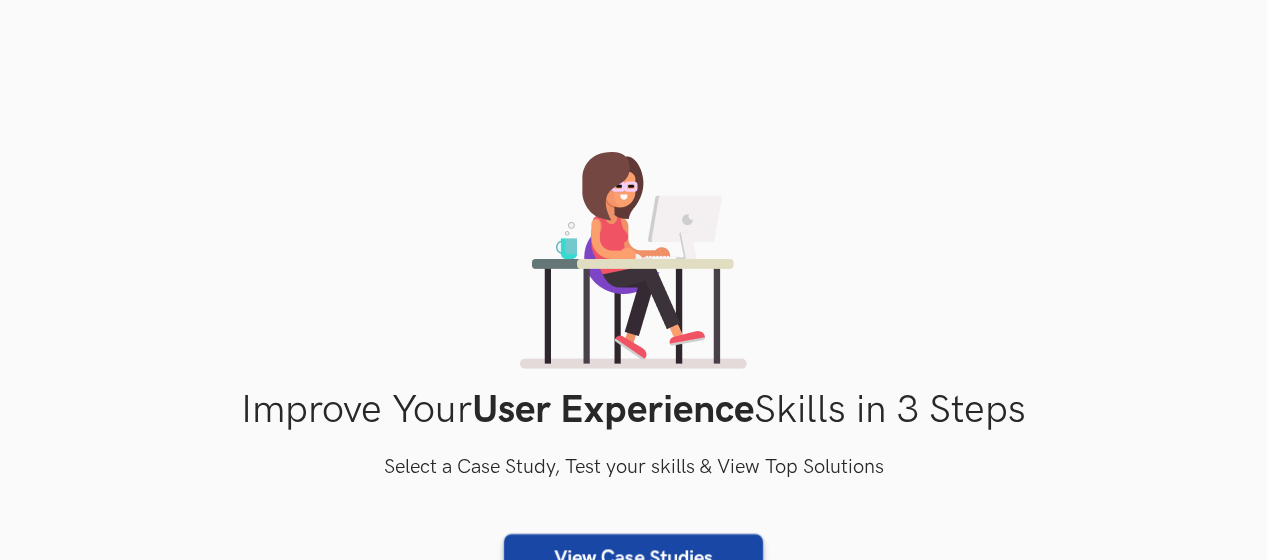 scroll, scrollTop: 500, scrollLeft: 0, axis: vertical 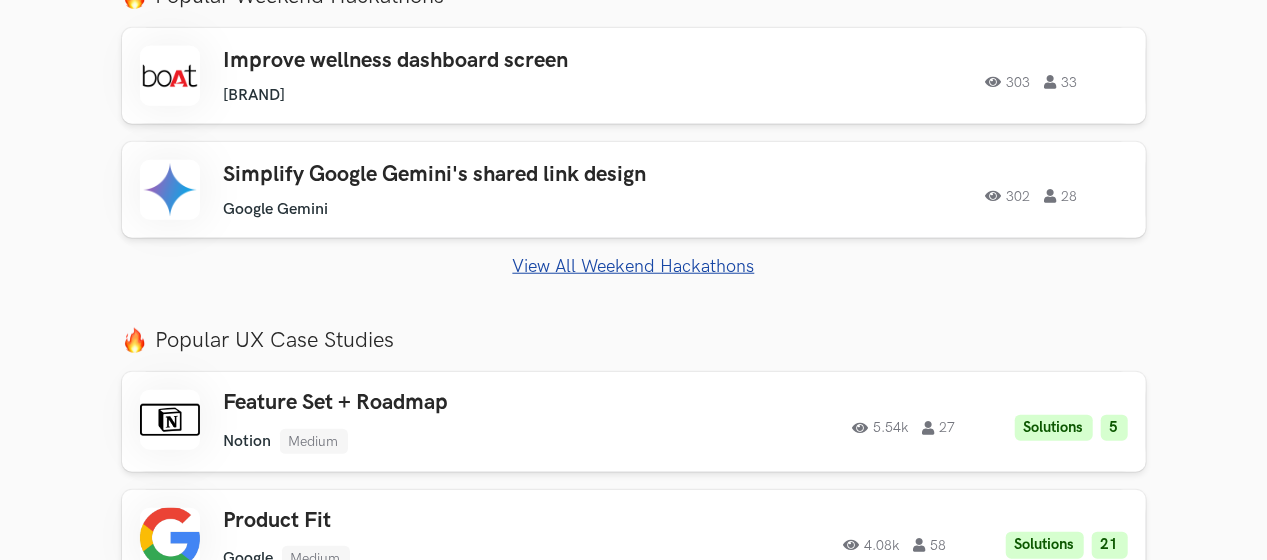 click on "View All Weekend Hackathons" at bounding box center (634, 266) 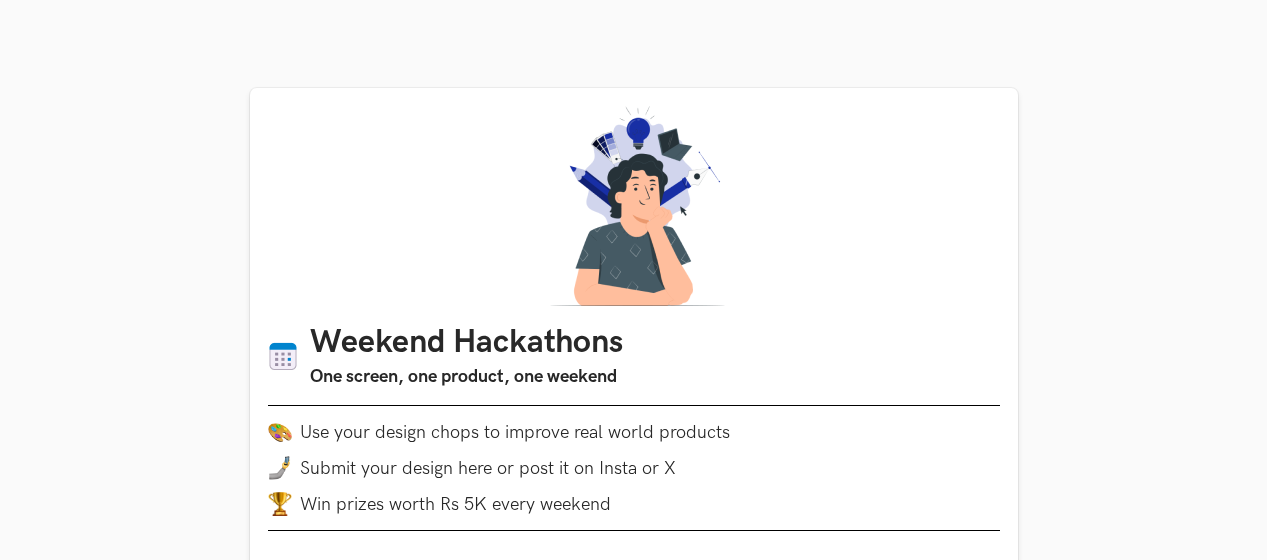 scroll, scrollTop: 770, scrollLeft: 0, axis: vertical 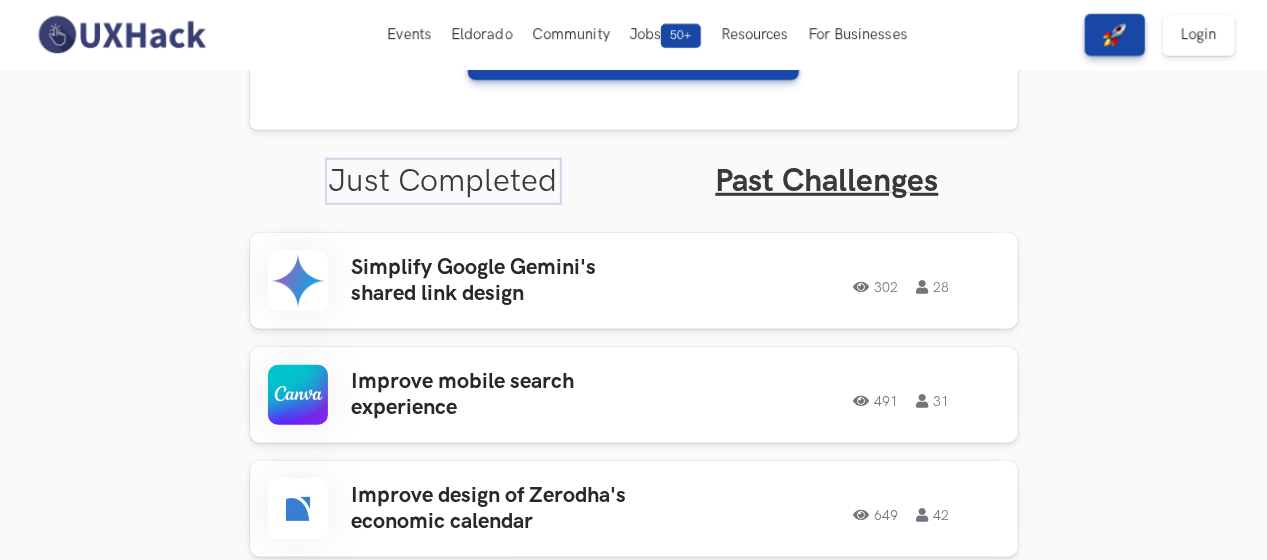 click on "Just Completed" at bounding box center [443, 181] 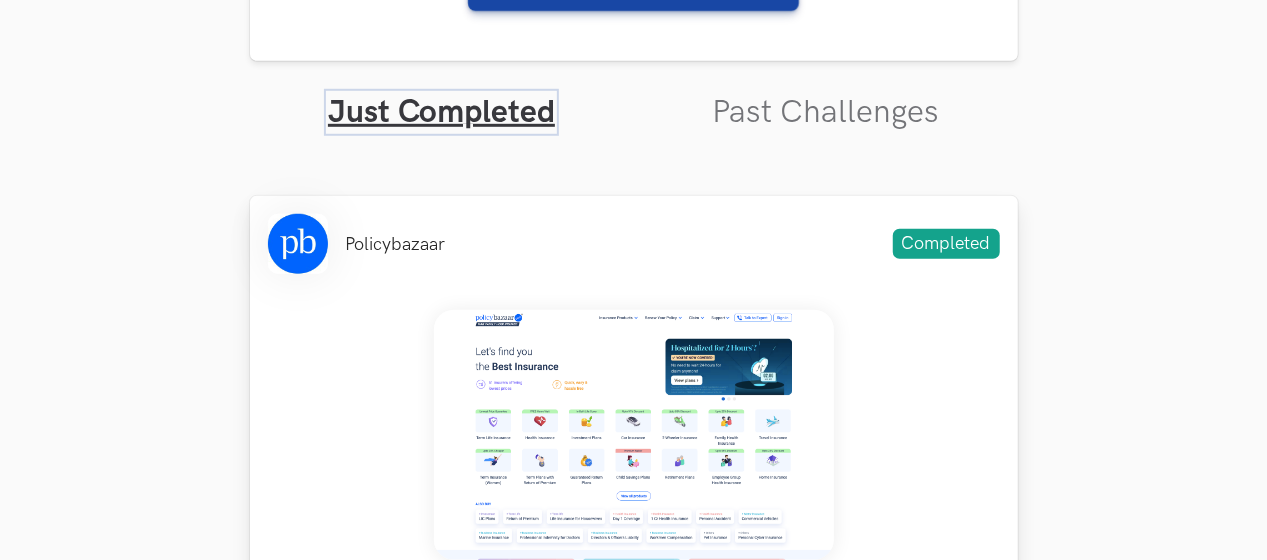 scroll, scrollTop: 670, scrollLeft: 0, axis: vertical 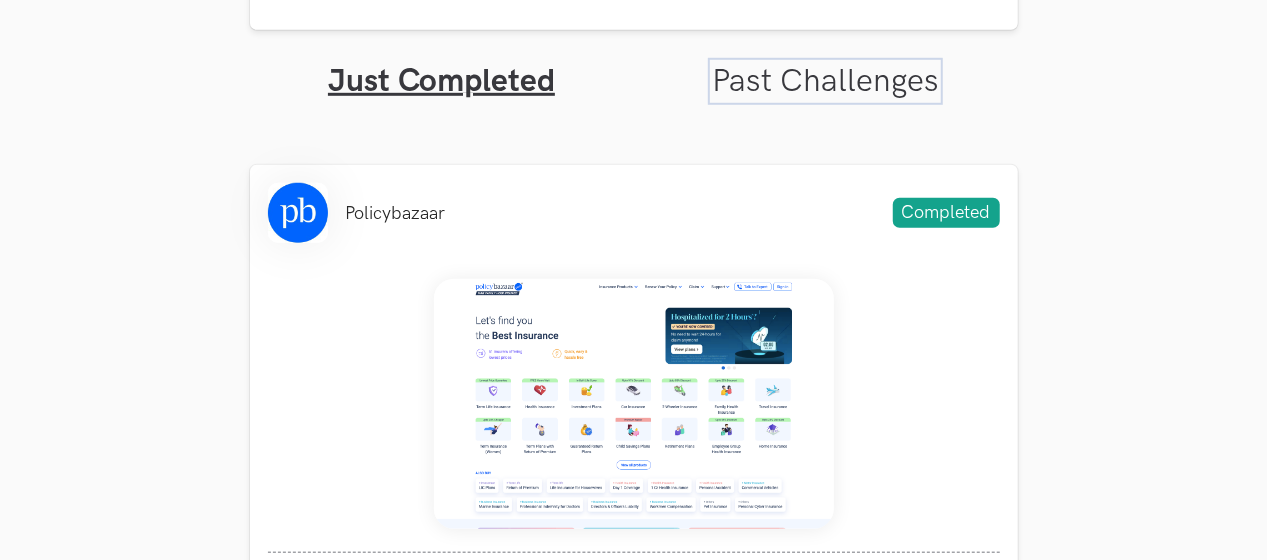click on "Past Challenges" at bounding box center (825, 81) 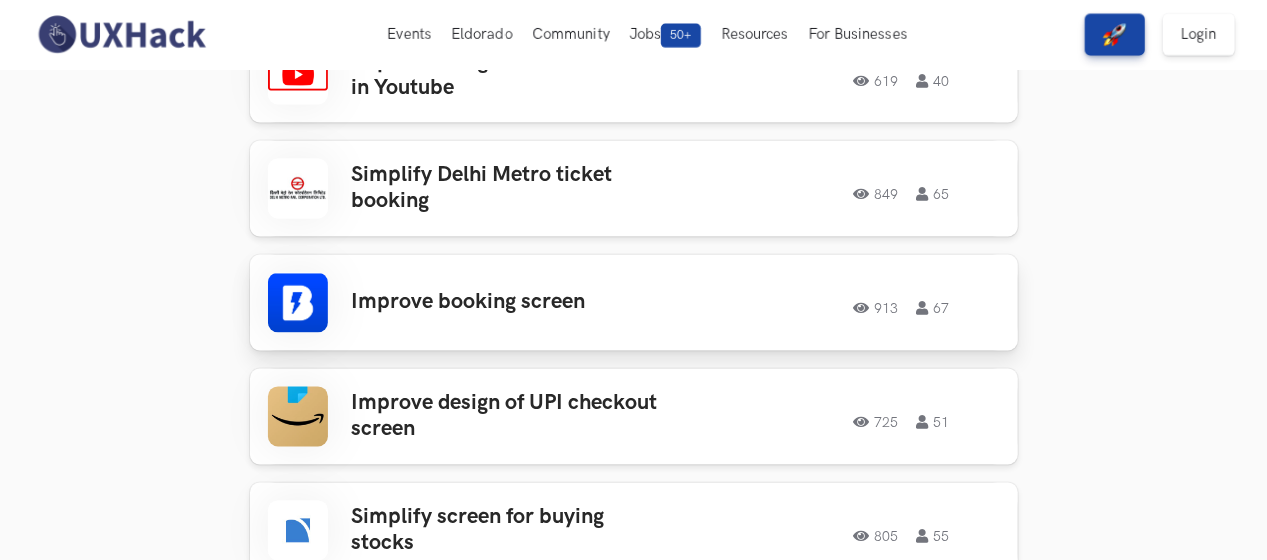 scroll, scrollTop: 1770, scrollLeft: 0, axis: vertical 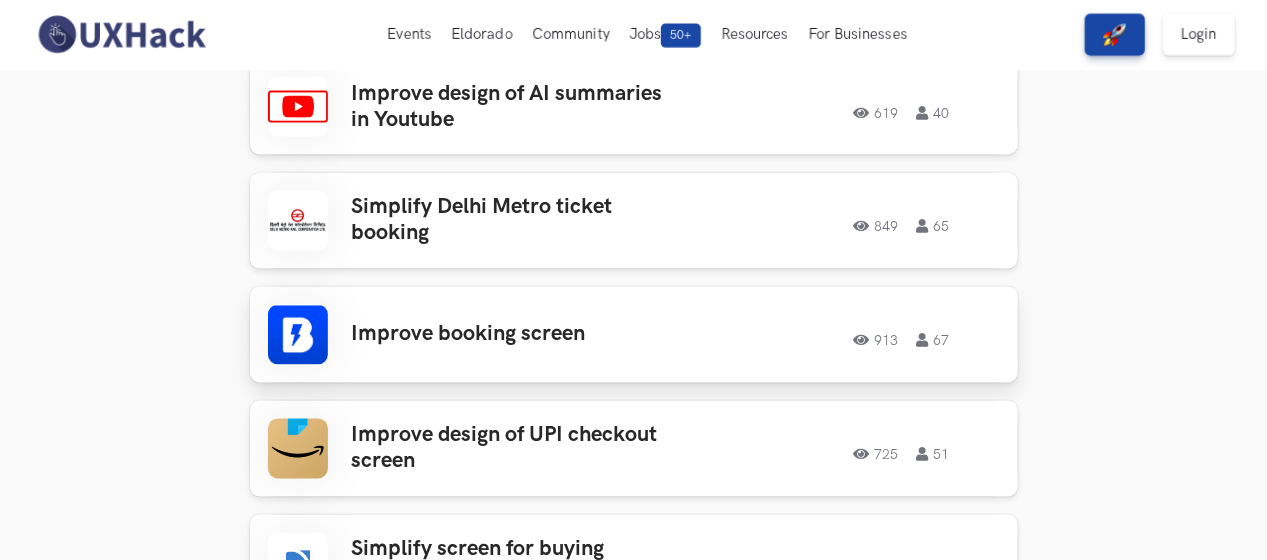 click on "Improve booking screen" at bounding box center (508, 335) 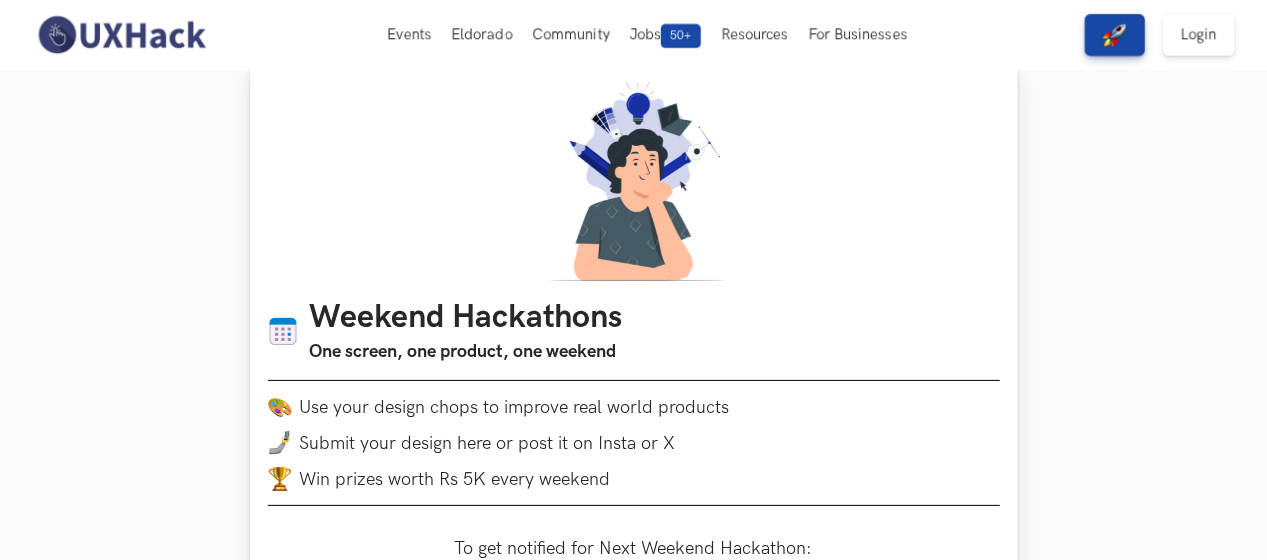 scroll, scrollTop: 0, scrollLeft: 0, axis: both 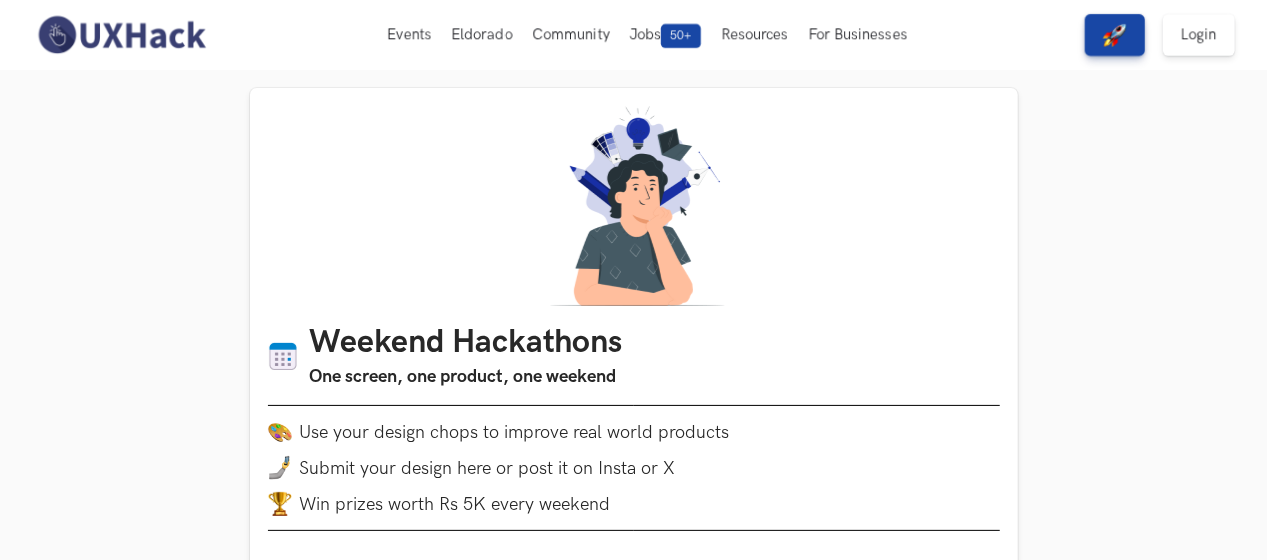 click on "Weekend Hackathons One screen, one product, one weekend Use your design chops to improve real world products Submit your design here or post it on Insta or X Win prizes worth Rs 5K every weekend To get notified for Next Weekend Hackathon: Subscribe to WhatsApp Just Completed Past Challenges Policybazaar Completed Weekend Hackathon #74 Policybazaar is an online platform for buying insurance. Users can buy various insurance products on this site including life, health, motor, travel insurance and so on. Improve the design of the homescreen, so as to bring in better prioritisation vs the current style of simply placing product icons. Also try to improve the overall design of this page. You can choose to add or remove elements. Note:  You need to design only 1 screen of the desktop site (one fold only). Please do not use any annotations or explanations in your designs. Simplify Google Gemini's shared link design  302  28  302  28 Improve mobile search experience  491  31  491  31  649  42  649  42  571  36  571" at bounding box center (633, 1998) 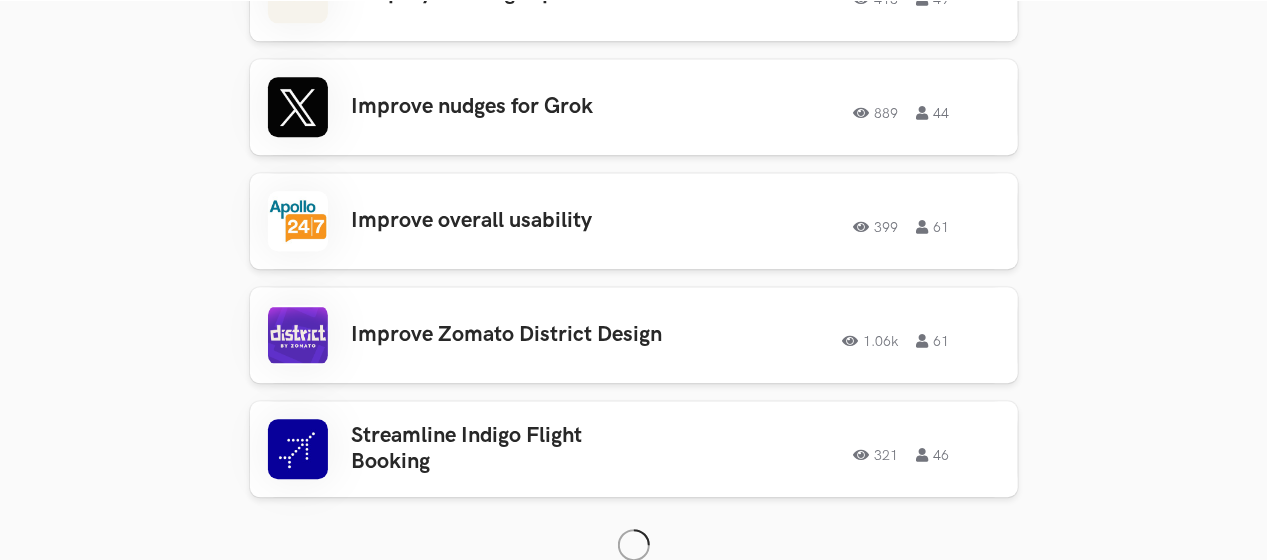 scroll, scrollTop: 2600, scrollLeft: 0, axis: vertical 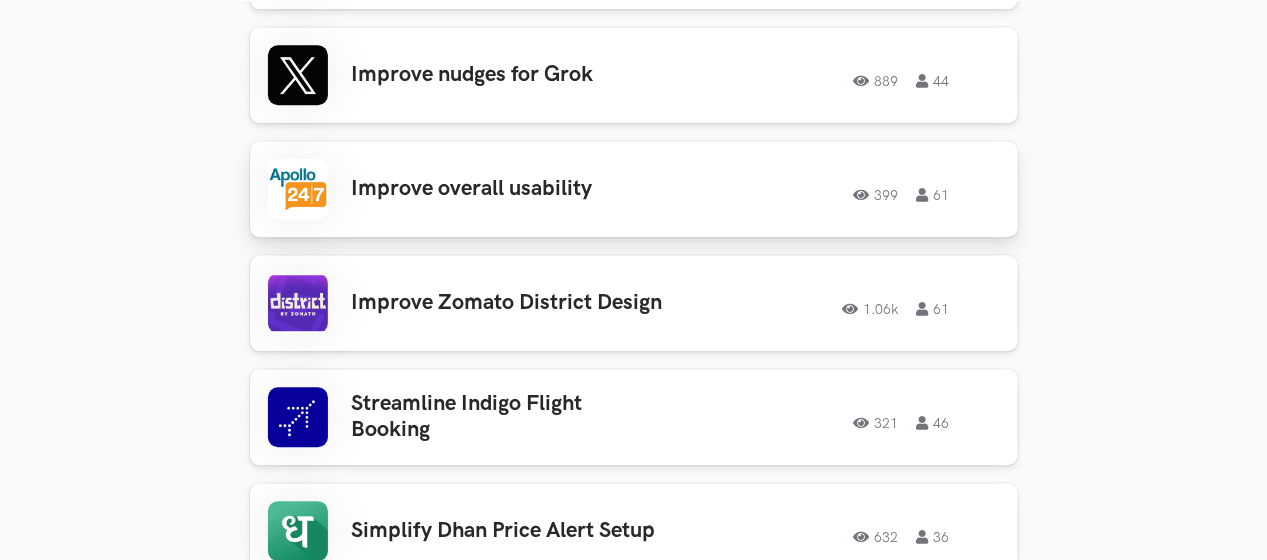 click on "Improve overall usability" at bounding box center (508, 189) 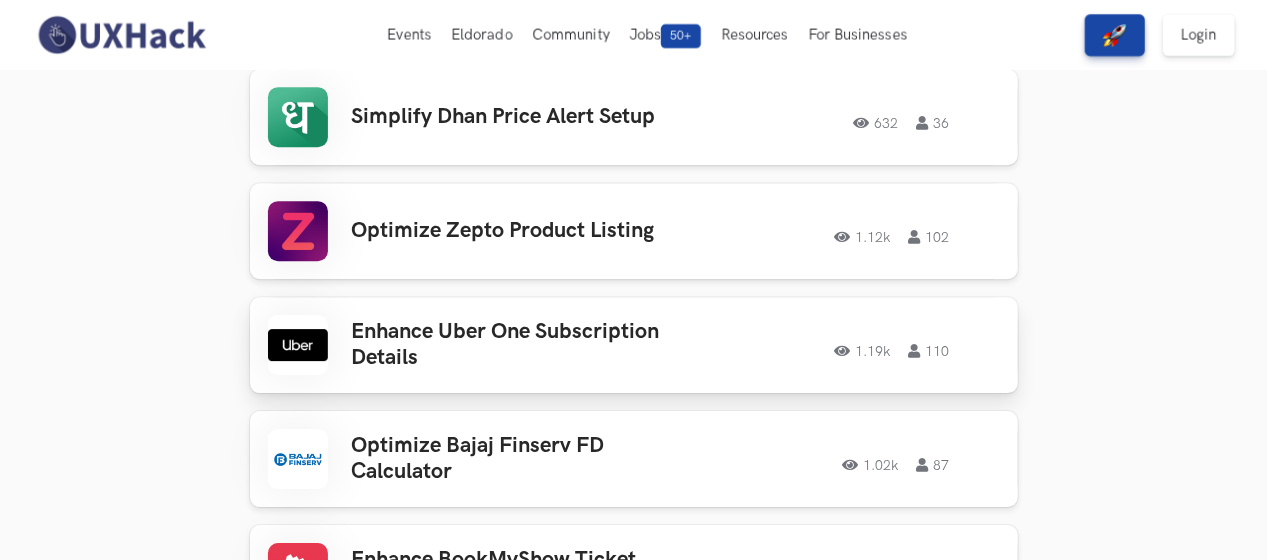 scroll, scrollTop: 3000, scrollLeft: 0, axis: vertical 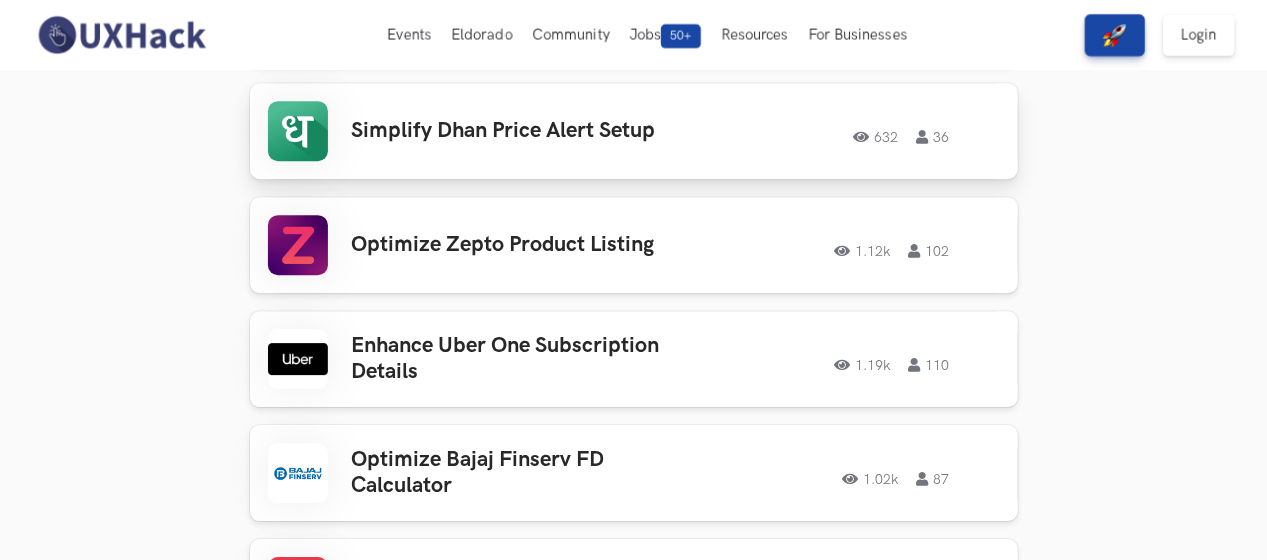click on "Simplify Dhan Price Alert Setup" at bounding box center (508, 131) 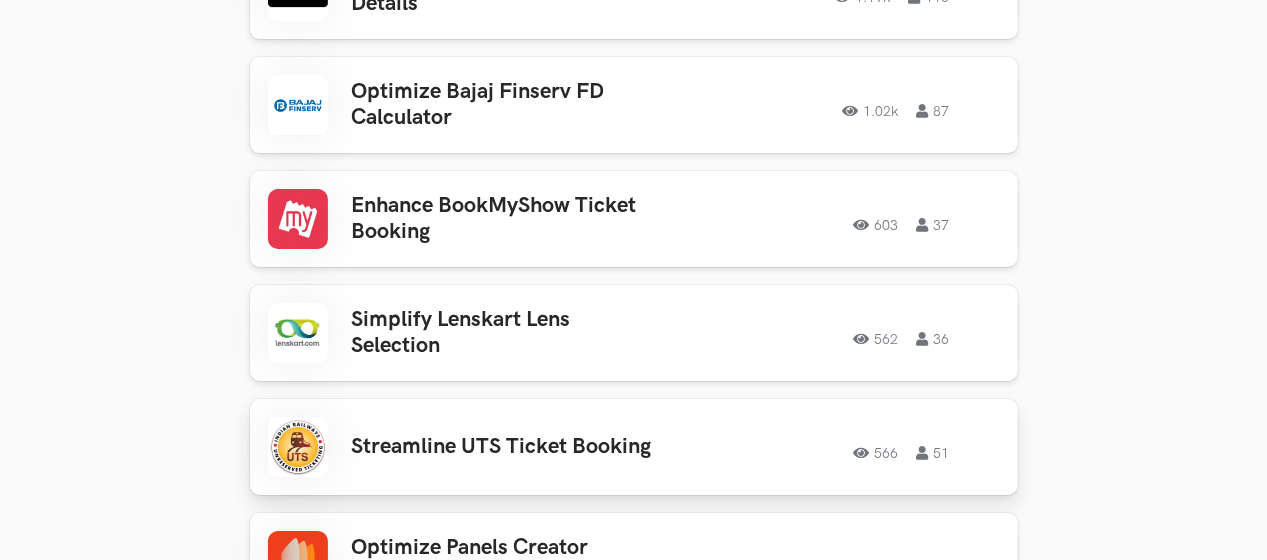 scroll, scrollTop: 3400, scrollLeft: 0, axis: vertical 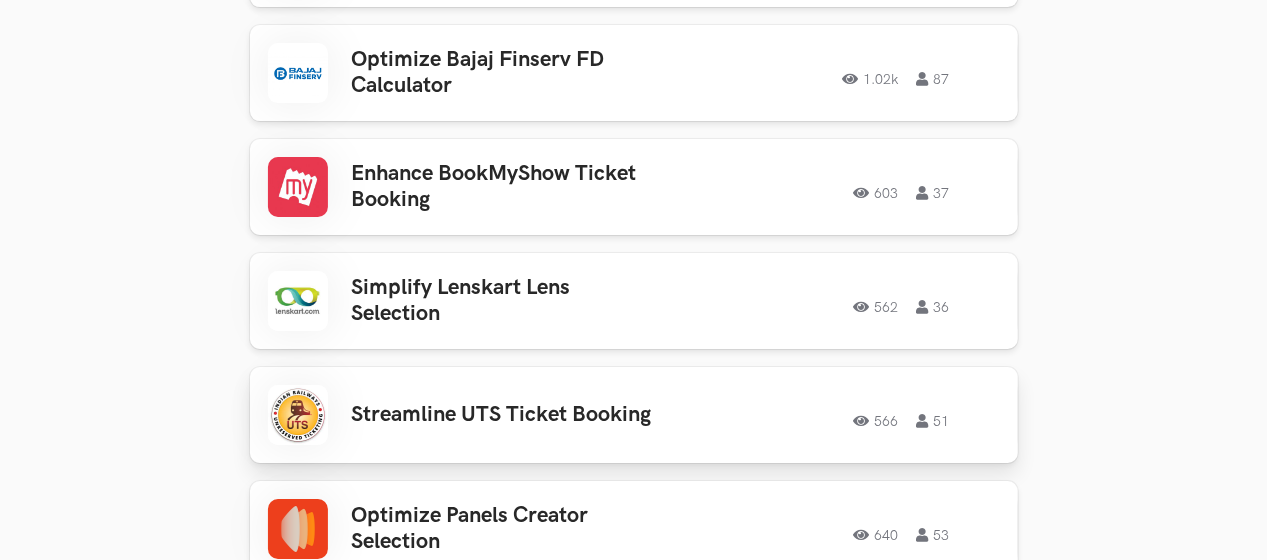 click on "Streamline UTS Ticket Booking" at bounding box center (508, 415) 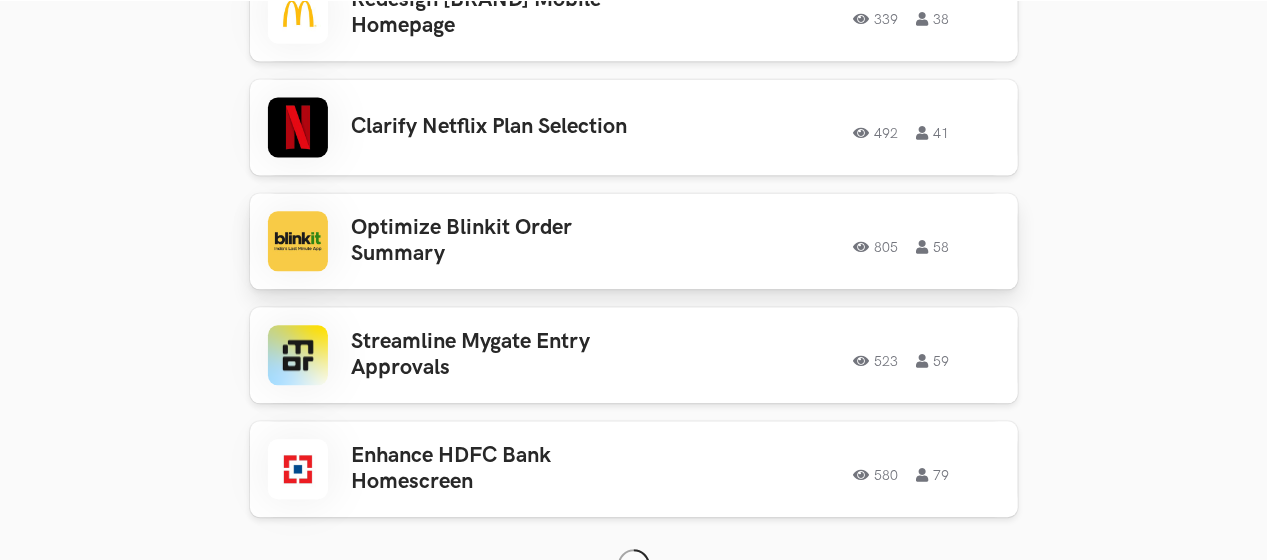 scroll, scrollTop: 6000, scrollLeft: 0, axis: vertical 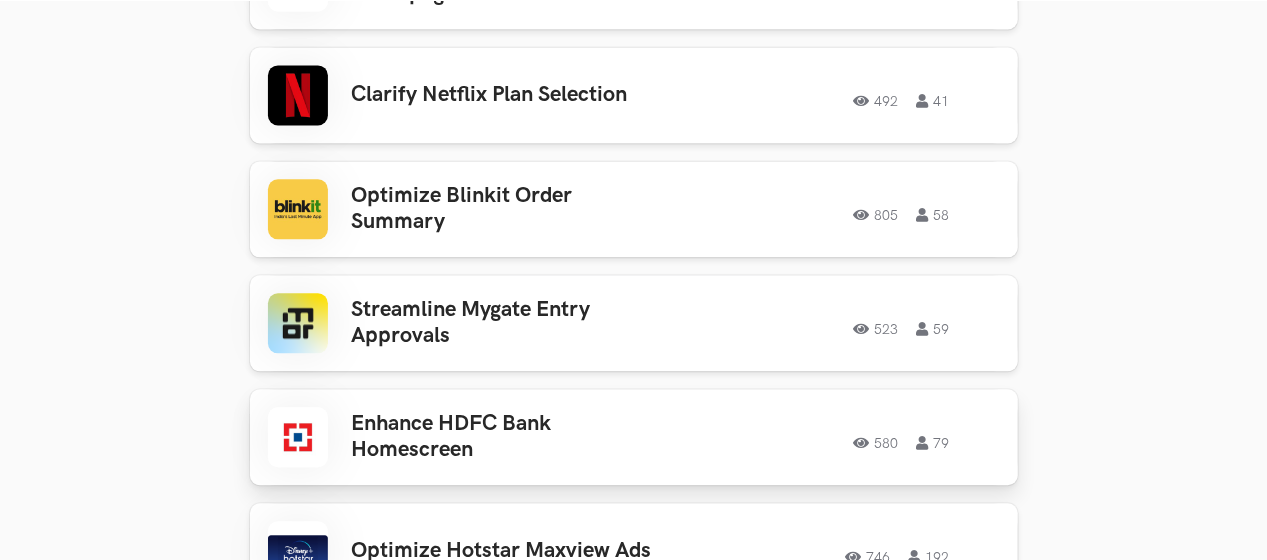 click on "Enhance HDFC Bank Homescreen" at bounding box center [508, 437] 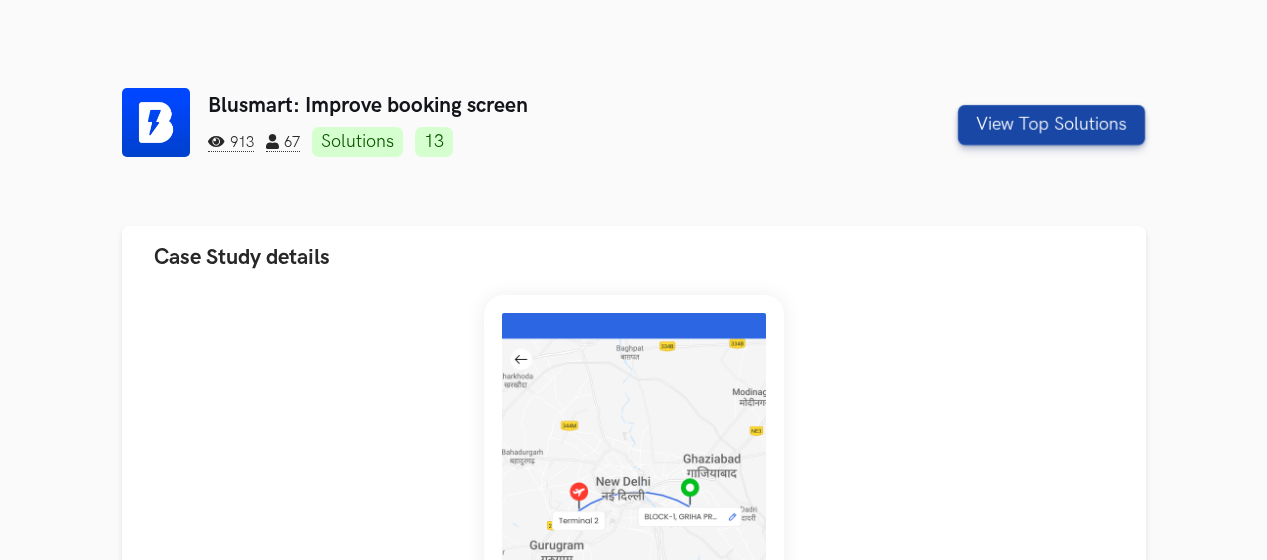 scroll, scrollTop: 269, scrollLeft: 0, axis: vertical 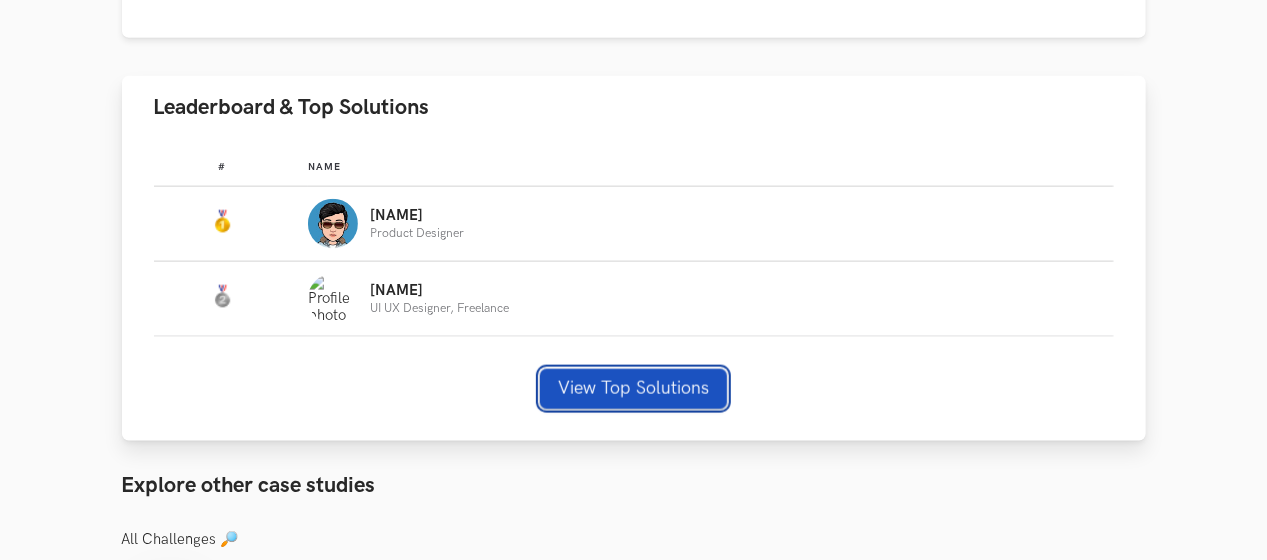 click on "View Top Solutions" at bounding box center [633, 389] 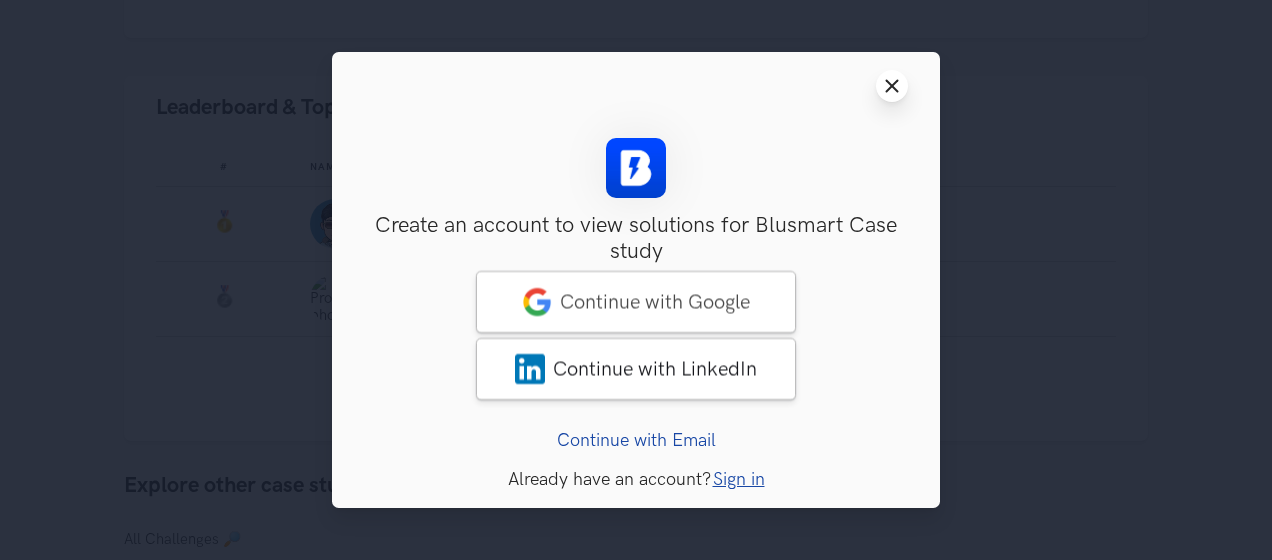 click on "Close modal window" at bounding box center [892, 86] 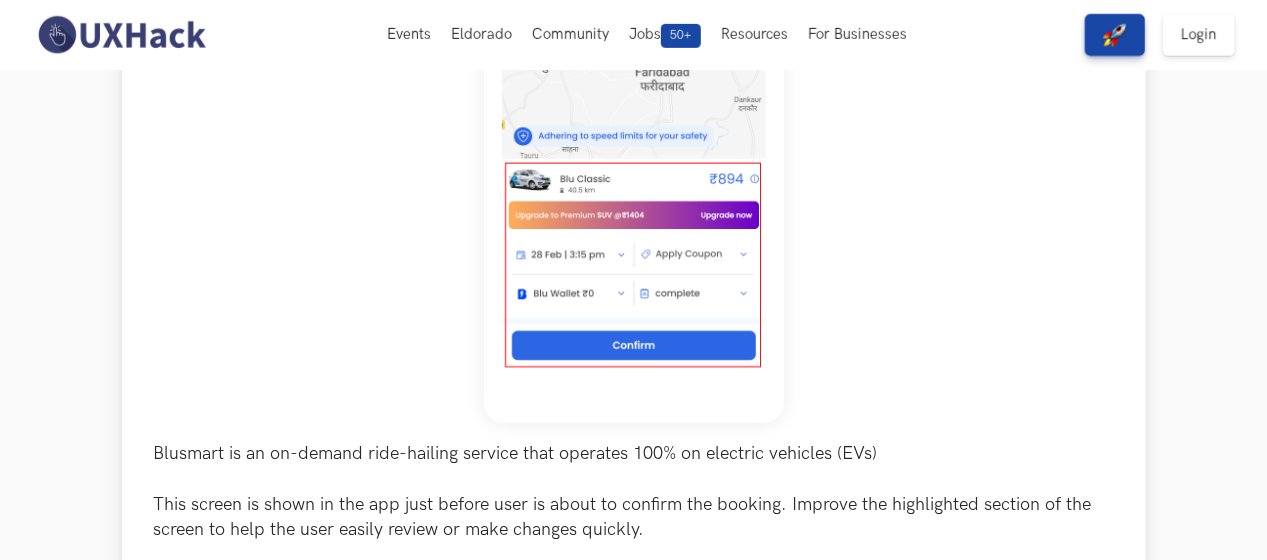 scroll, scrollTop: 300, scrollLeft: 0, axis: vertical 